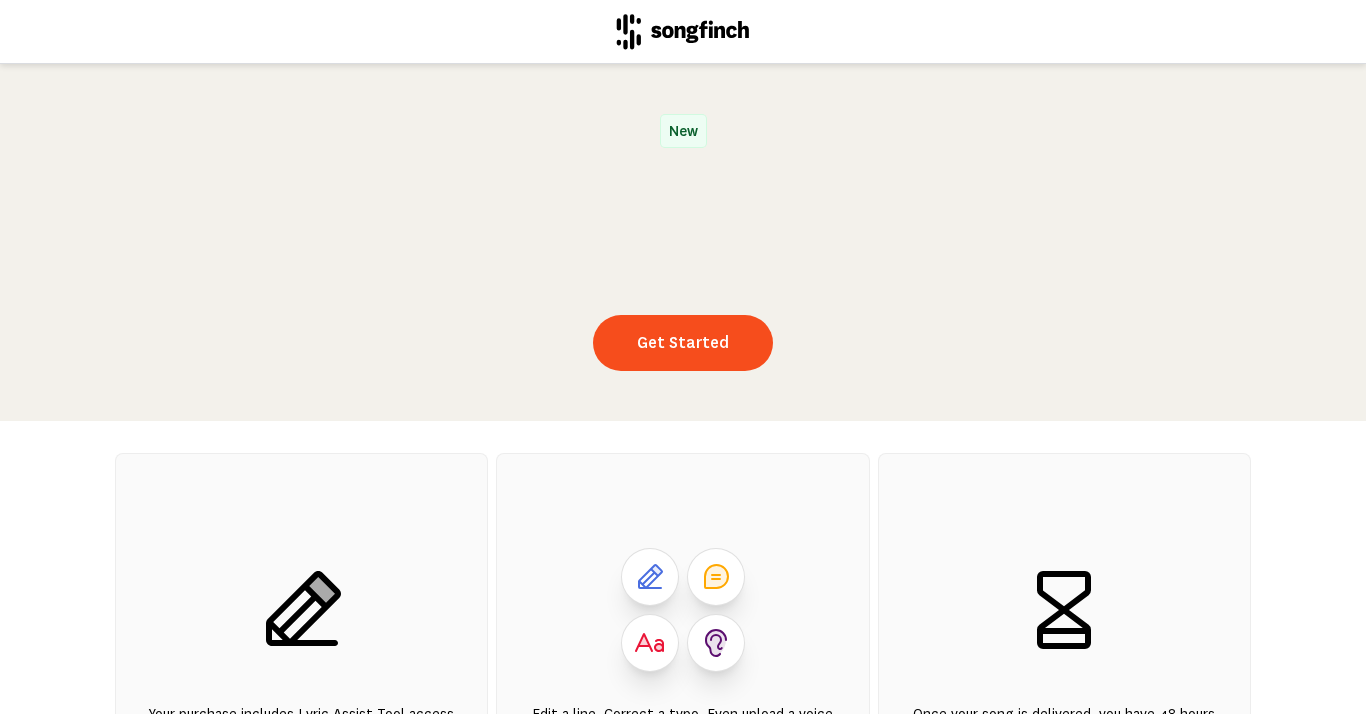 scroll, scrollTop: 0, scrollLeft: 0, axis: both 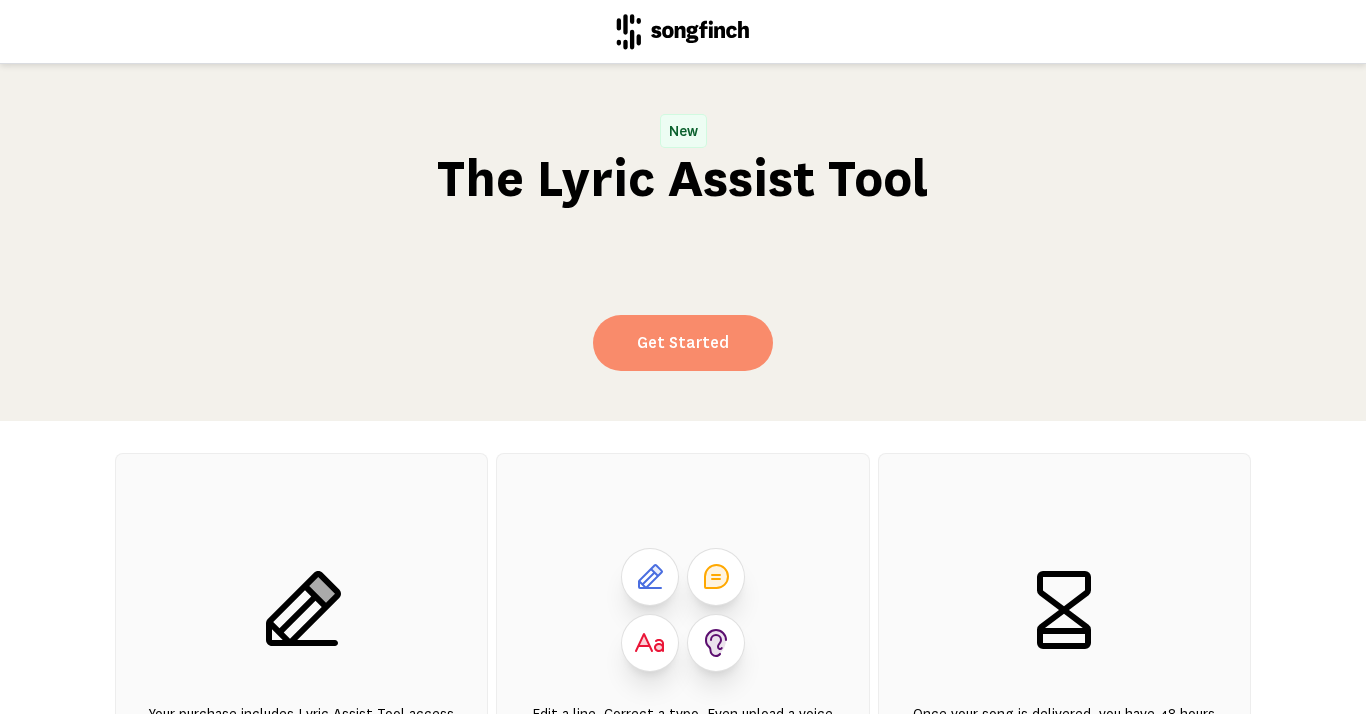 click on "Get Started" at bounding box center (683, 343) 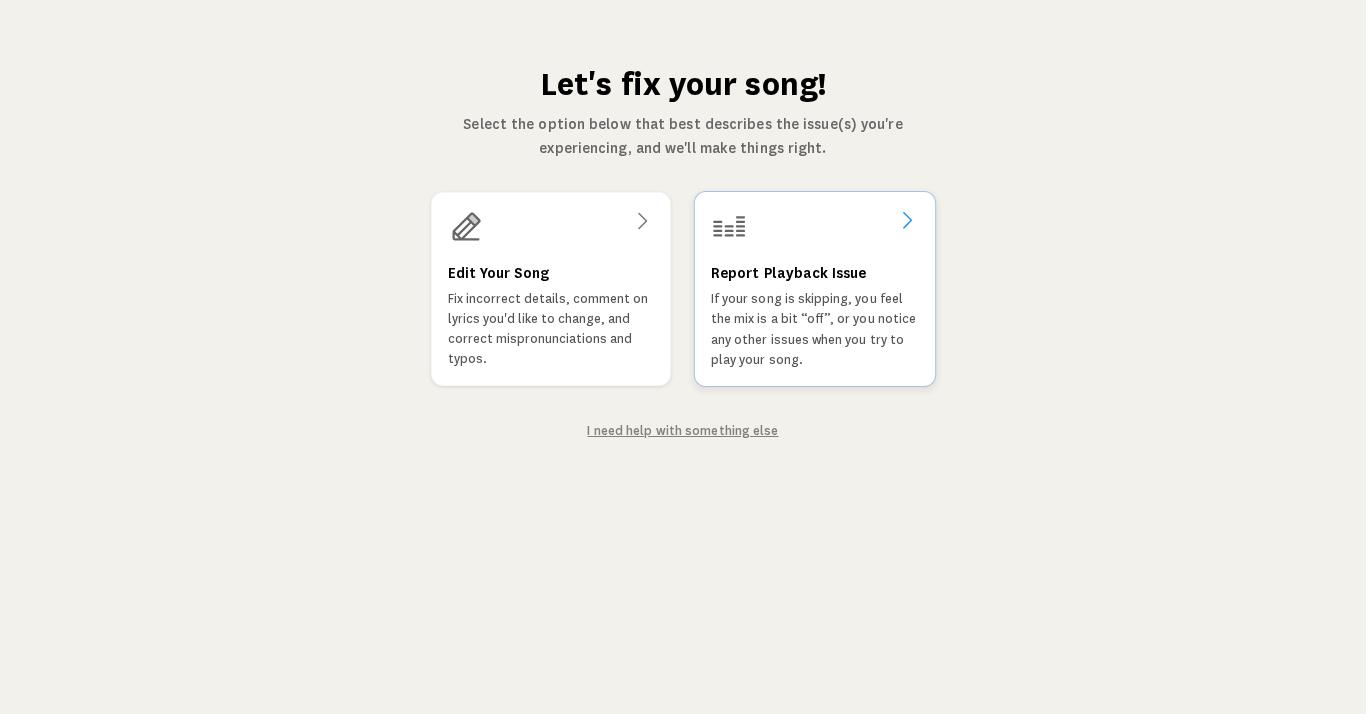 click on "Report Playback Issue If your song is skipping, you feel the mix is a bit “off”, or you notice any other issues when you try to play your song." at bounding box center (815, 289) 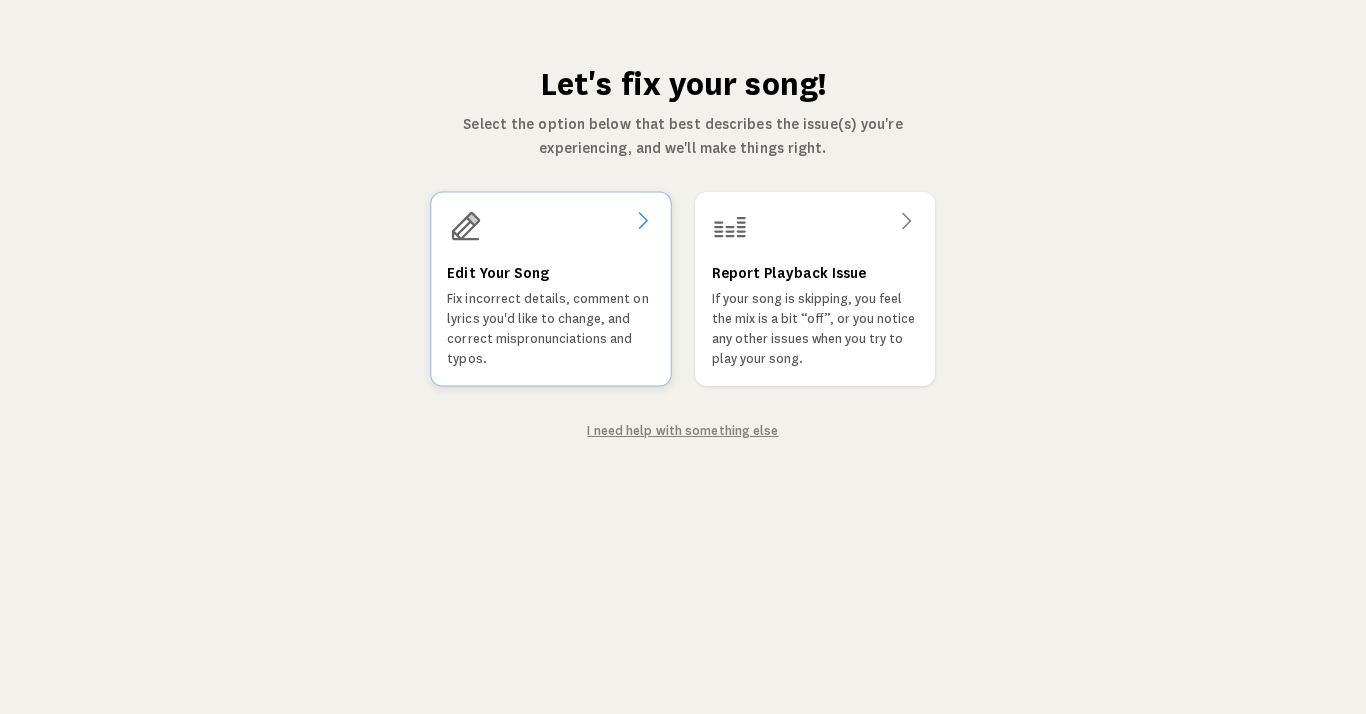 click on "Fix incorrect details, comment on lyrics you'd like to change, and correct mispronunciations and typos." at bounding box center [550, 329] 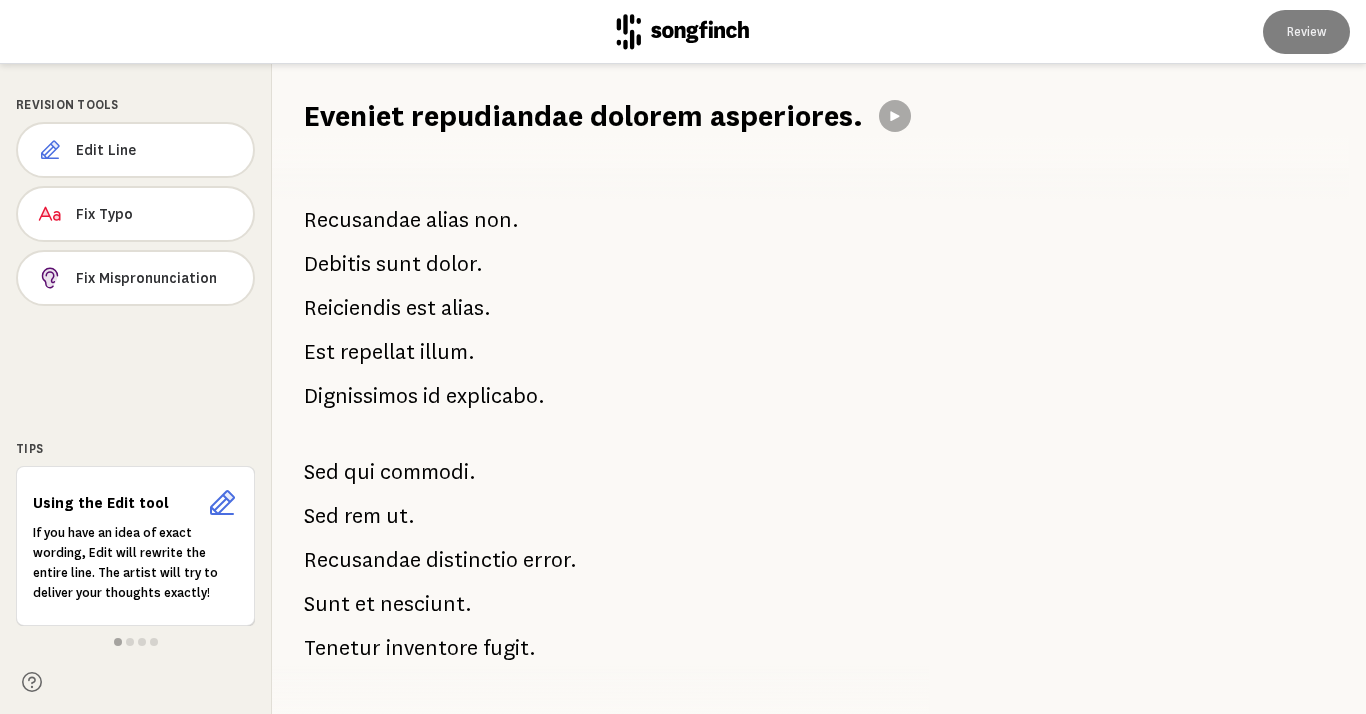 click on "id" at bounding box center [432, 396] 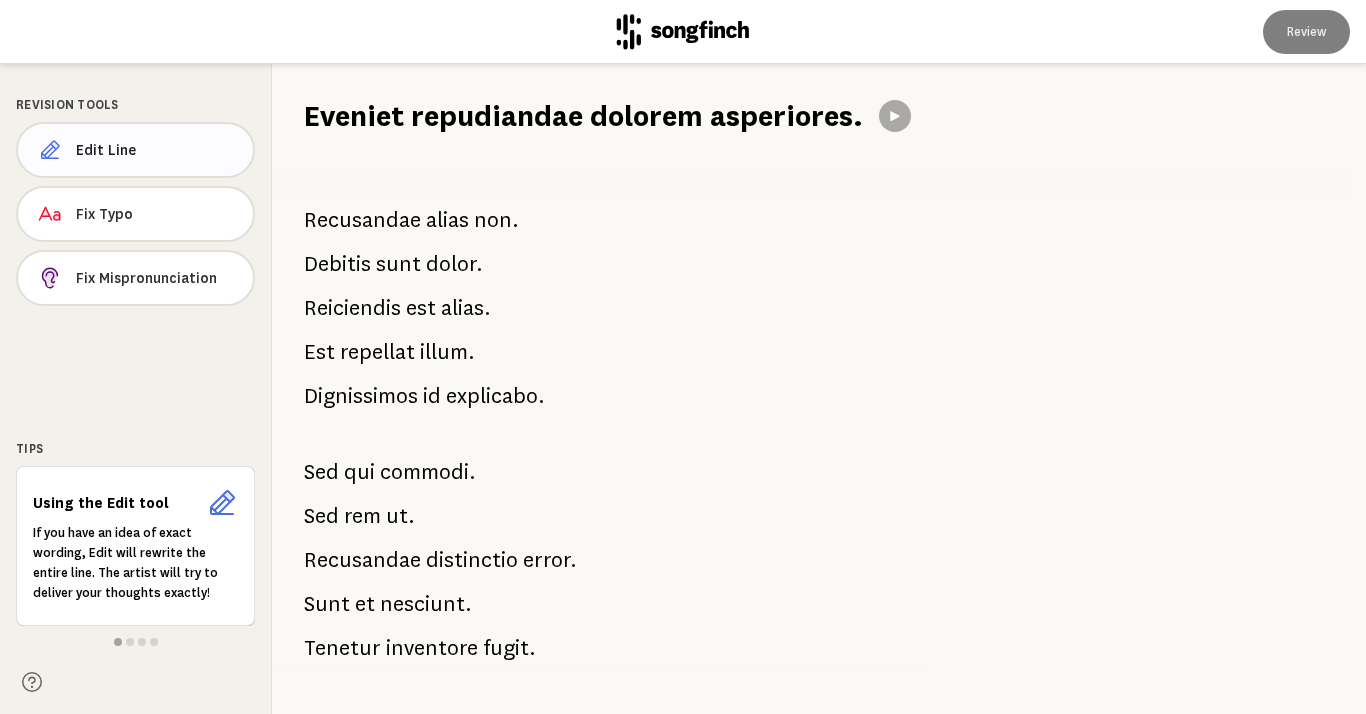 click on "Edit Line" at bounding box center [156, 150] 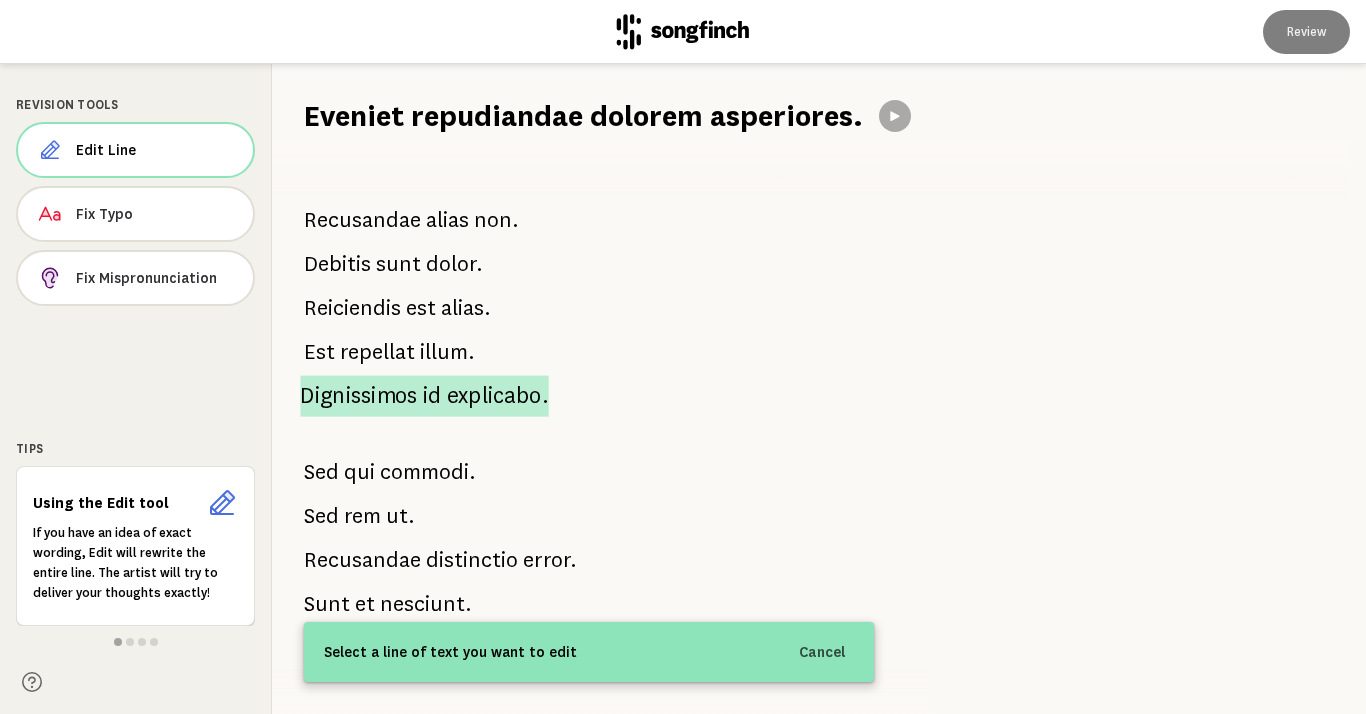 click on "Dignissimos" at bounding box center [359, 395] 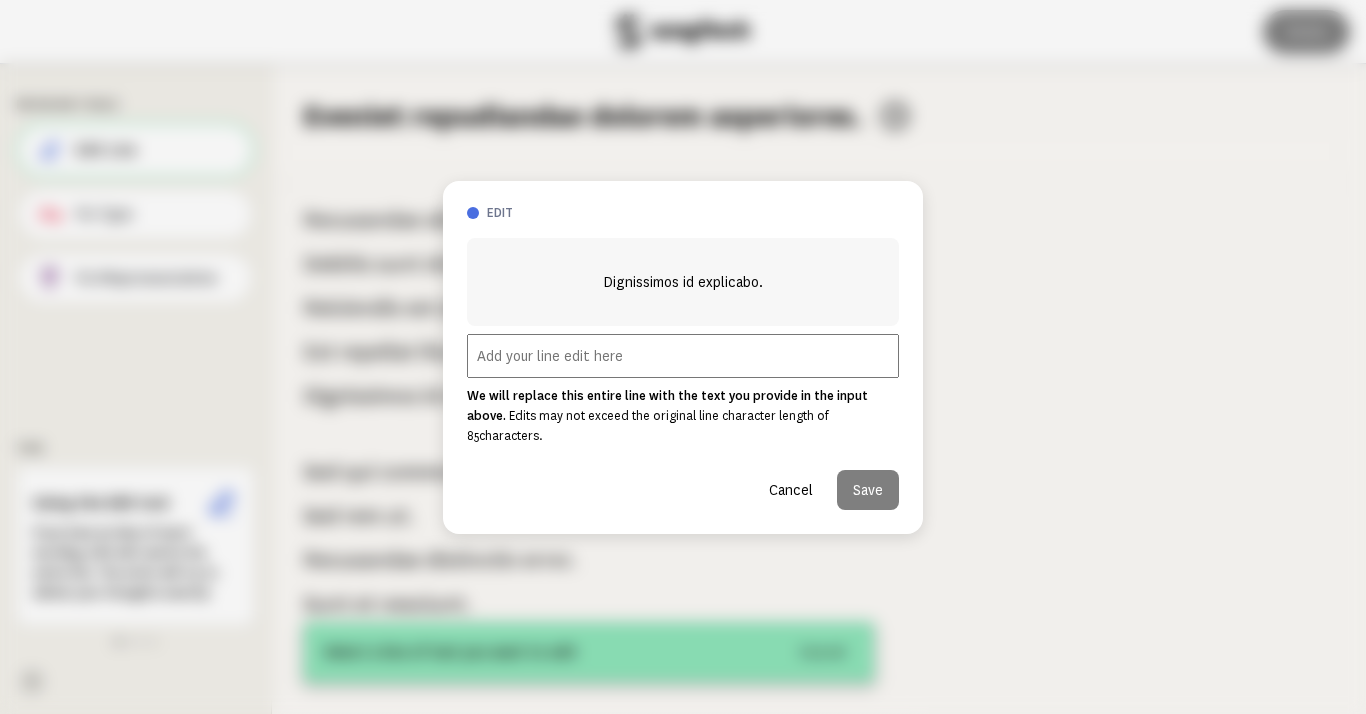 click at bounding box center [683, 356] 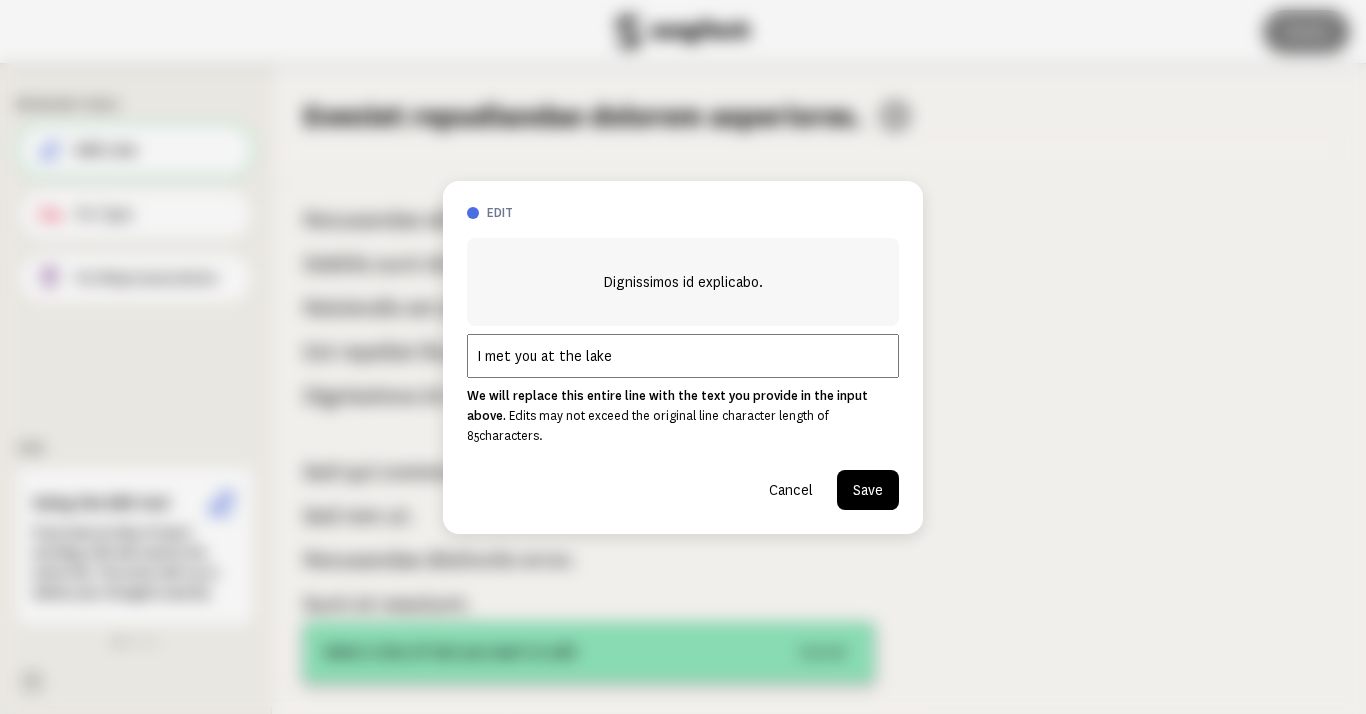 type on "I met you at the lake" 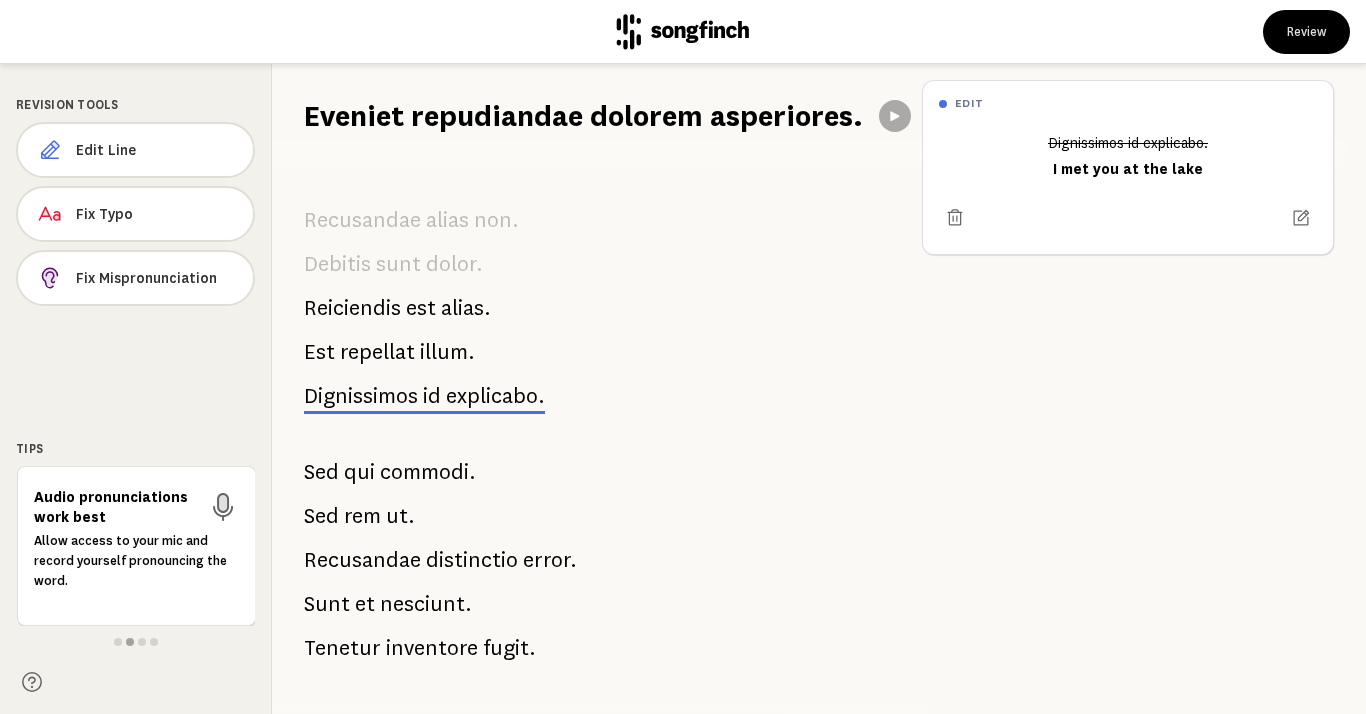 scroll, scrollTop: 359, scrollLeft: 0, axis: vertical 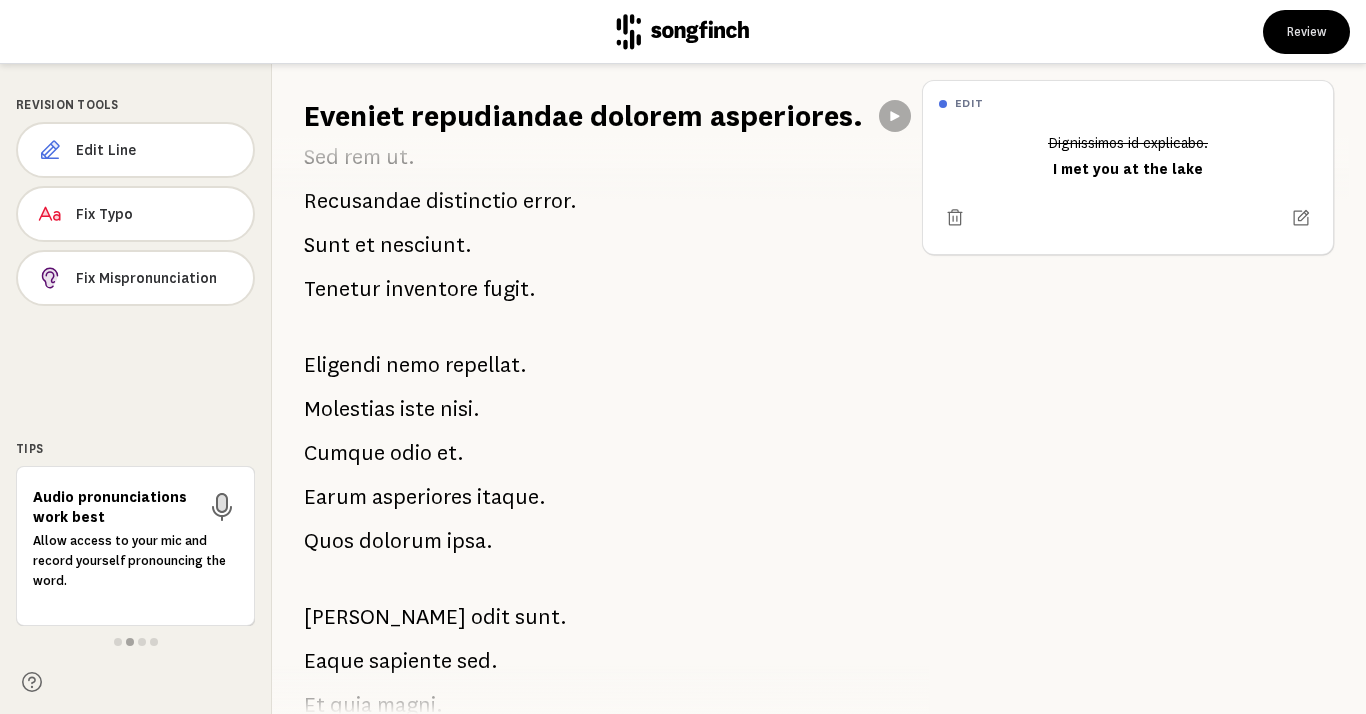 click on "et." at bounding box center [450, 453] 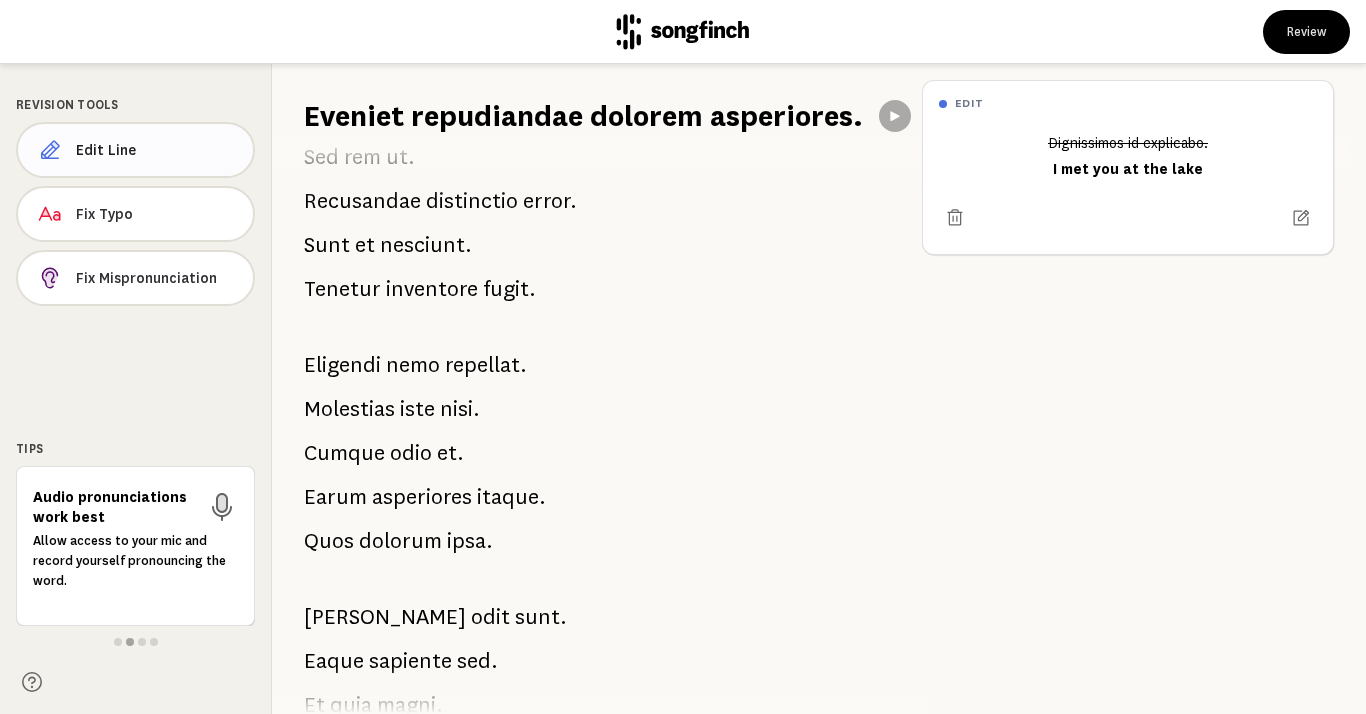 click on "Edit Line" at bounding box center (156, 150) 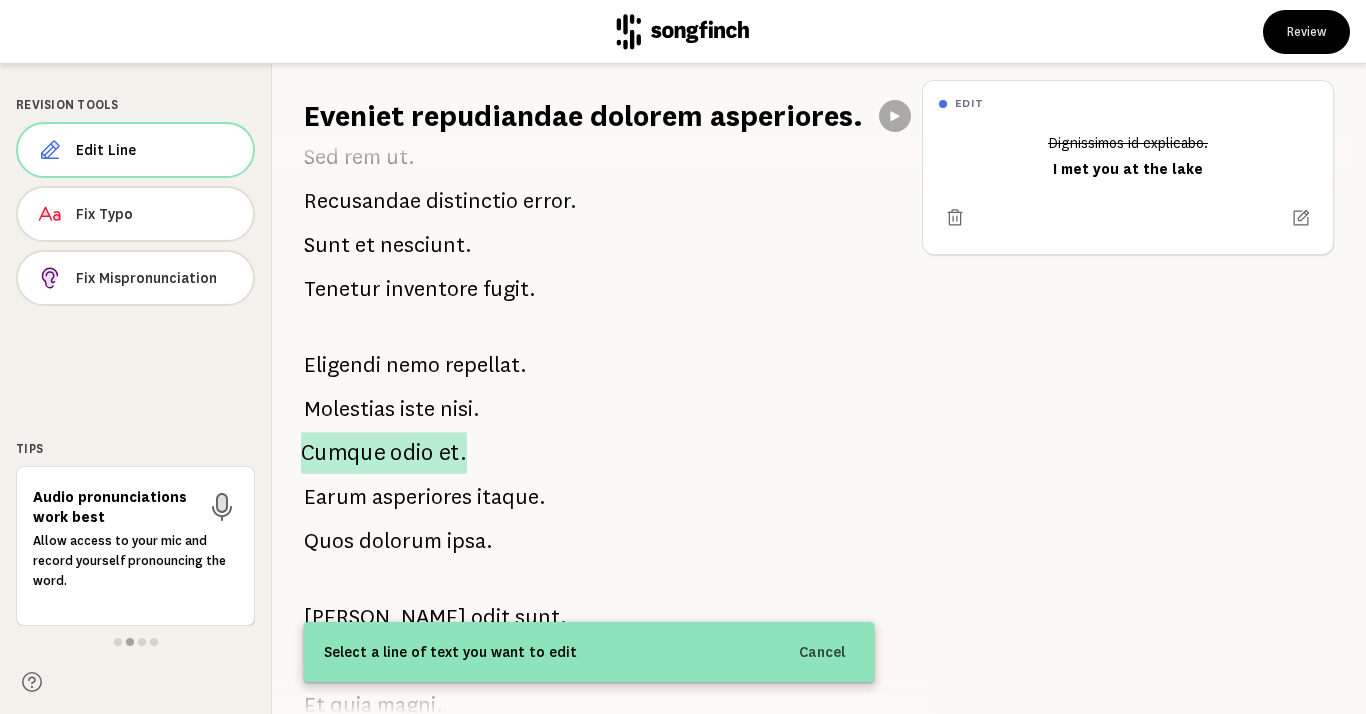 click on "Cumque   odio   et." at bounding box center (384, 453) 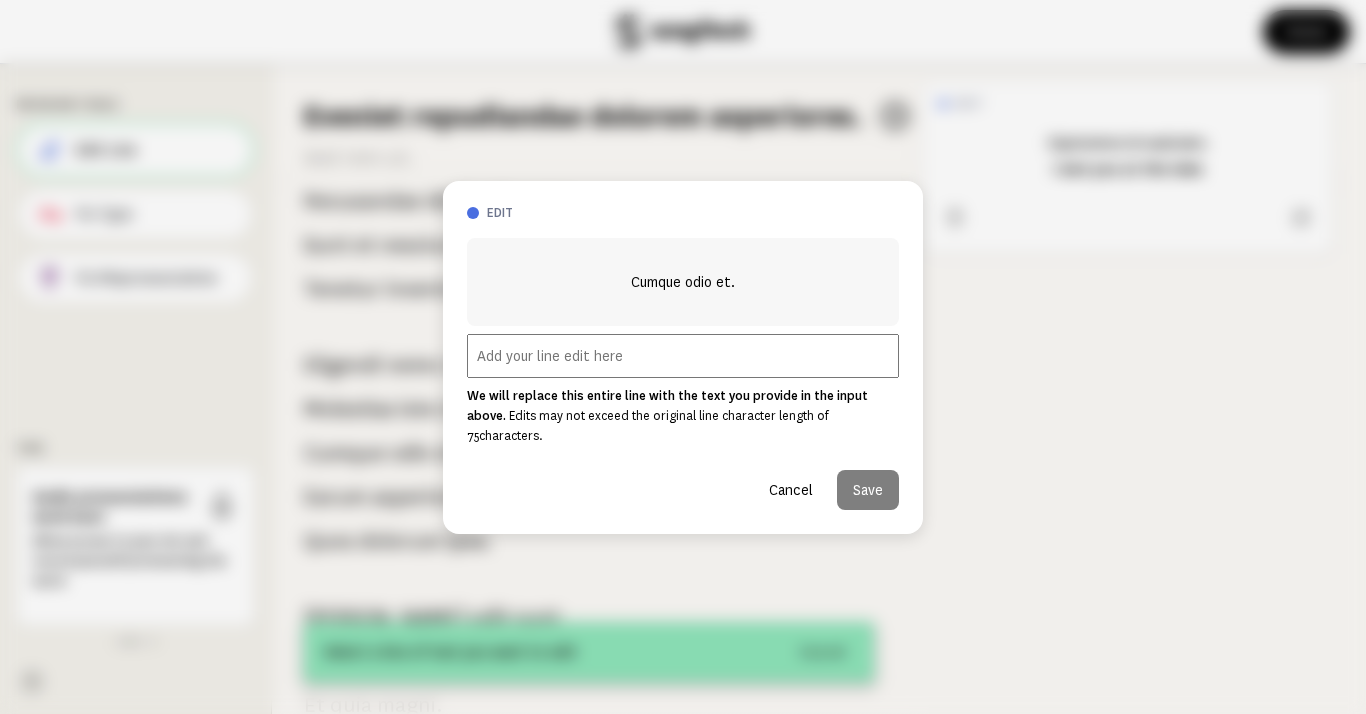 click at bounding box center (683, 356) 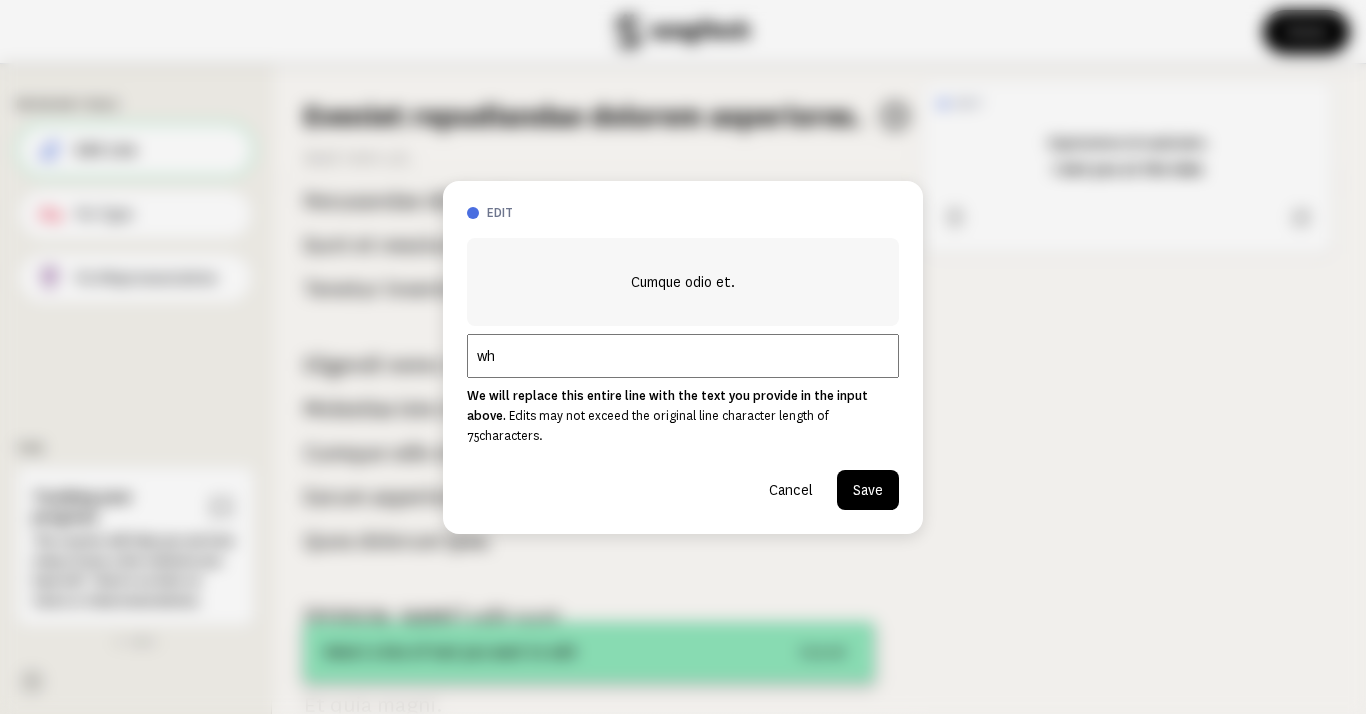 type on "w" 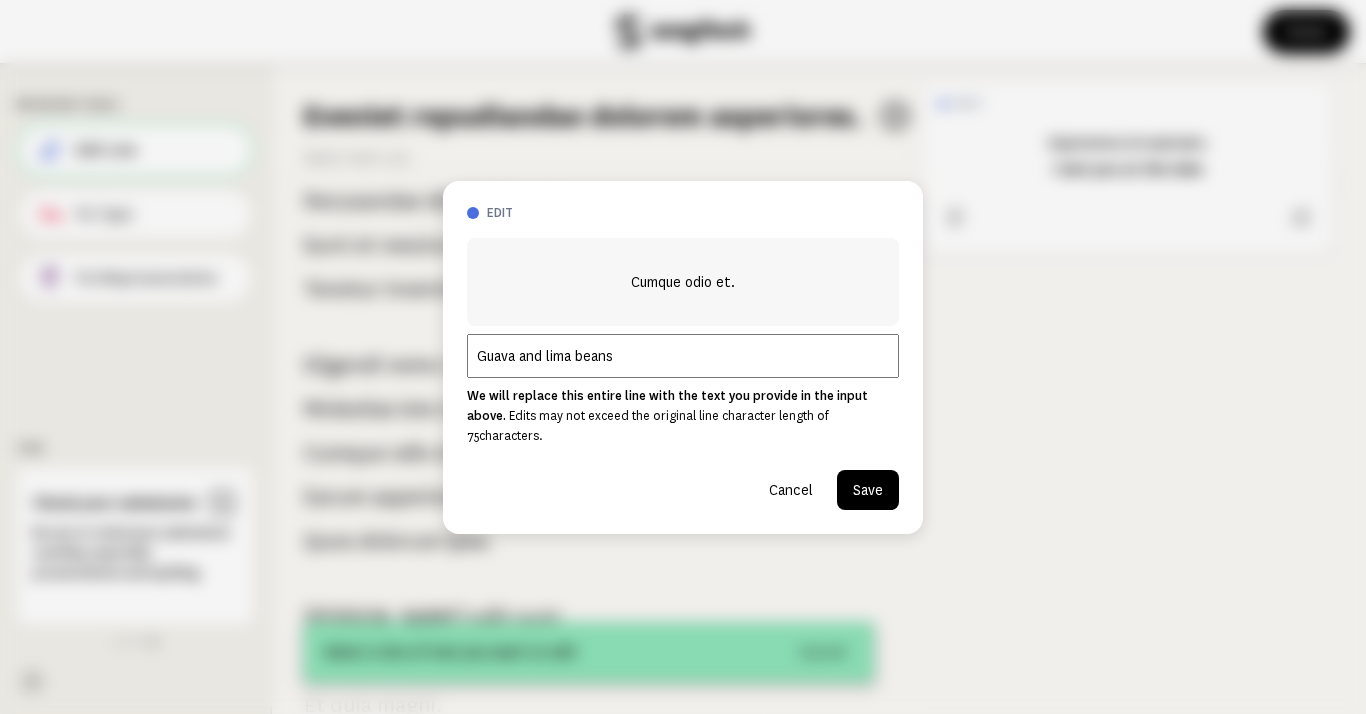 type on "Guava and lima beans" 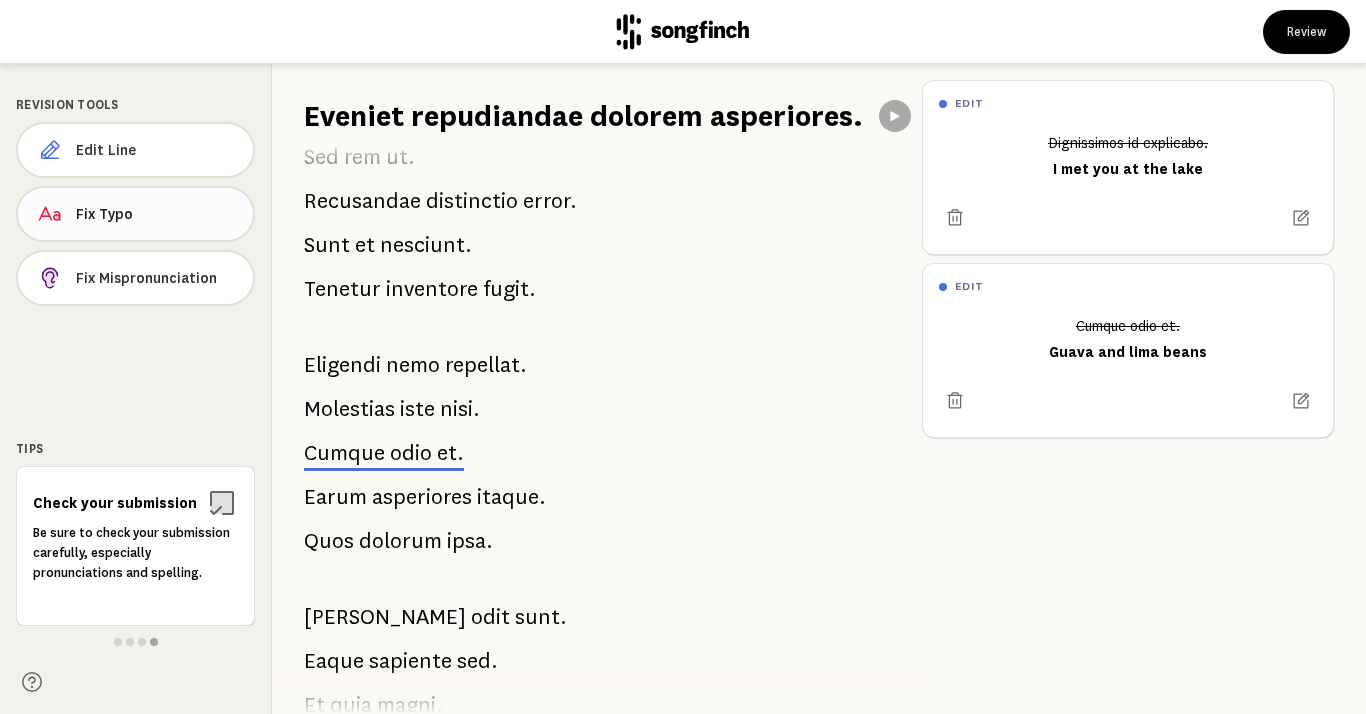 click on "Fix Typo" at bounding box center (156, 214) 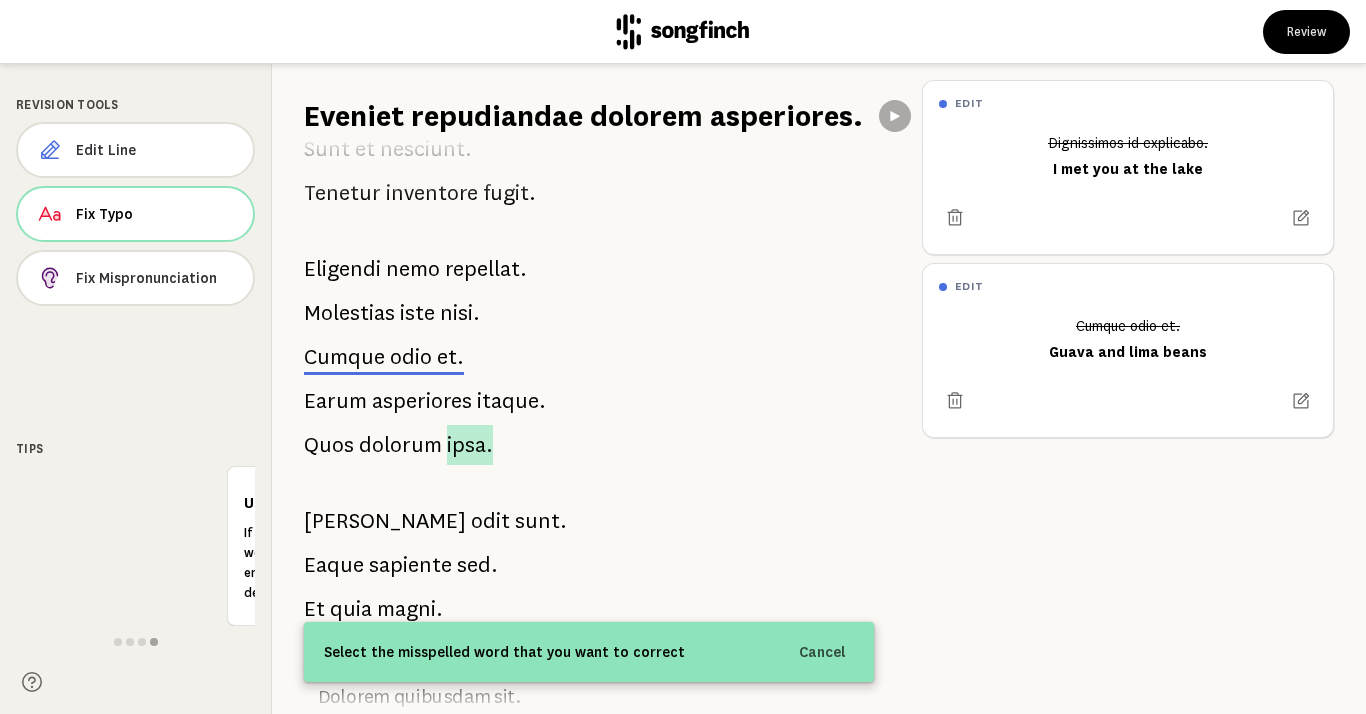 scroll, scrollTop: 473, scrollLeft: 0, axis: vertical 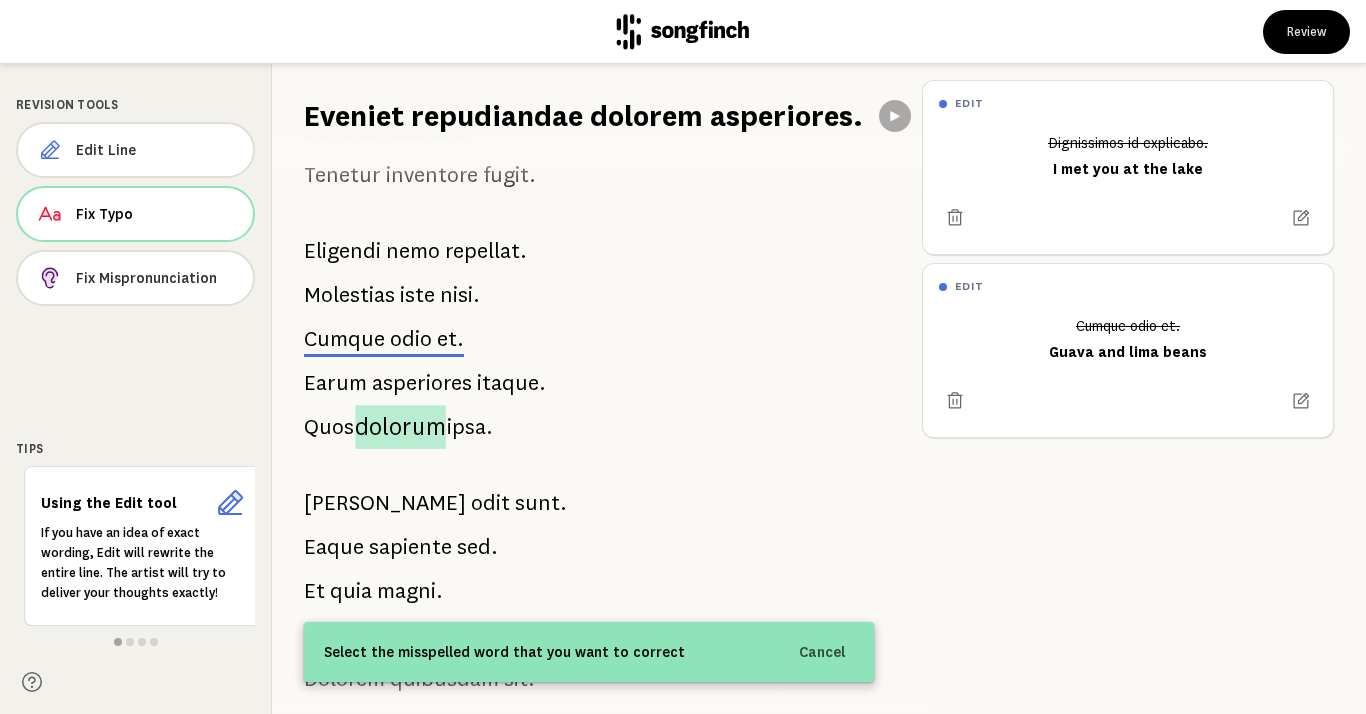 click on "dolorum" at bounding box center [400, 427] 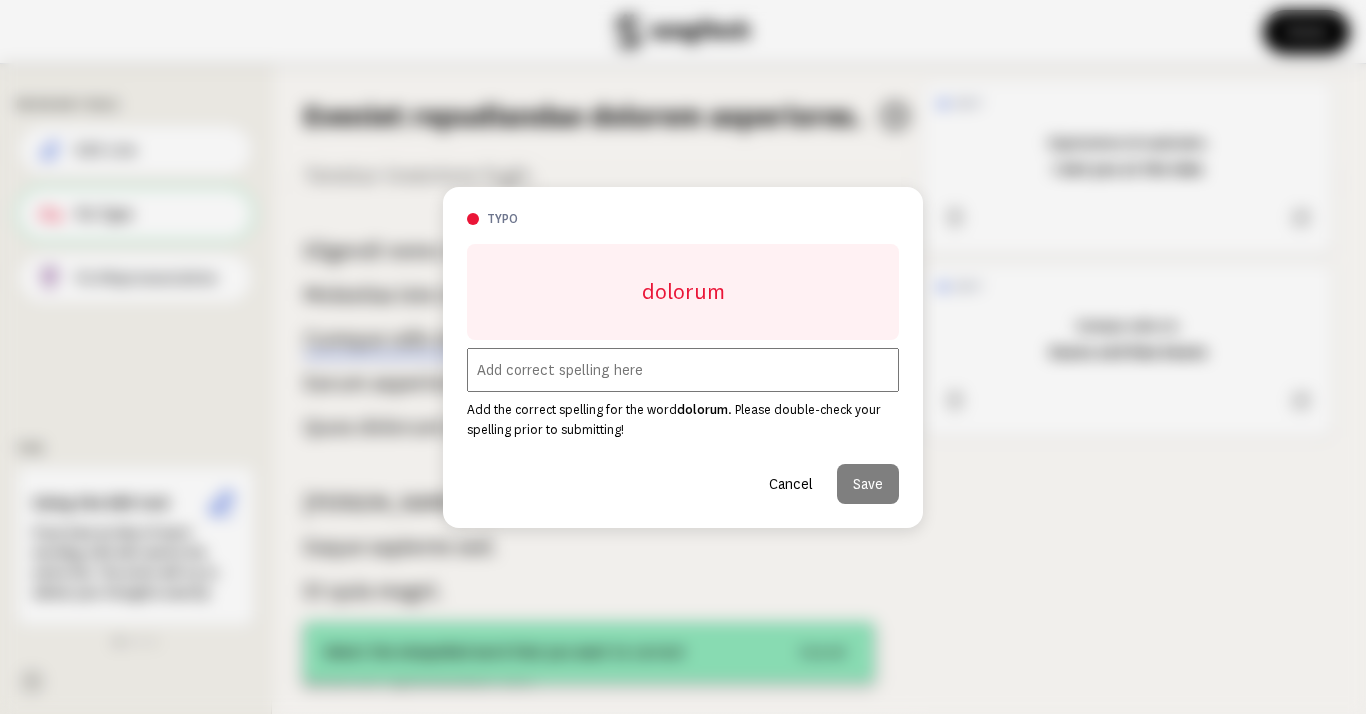 click at bounding box center [683, 370] 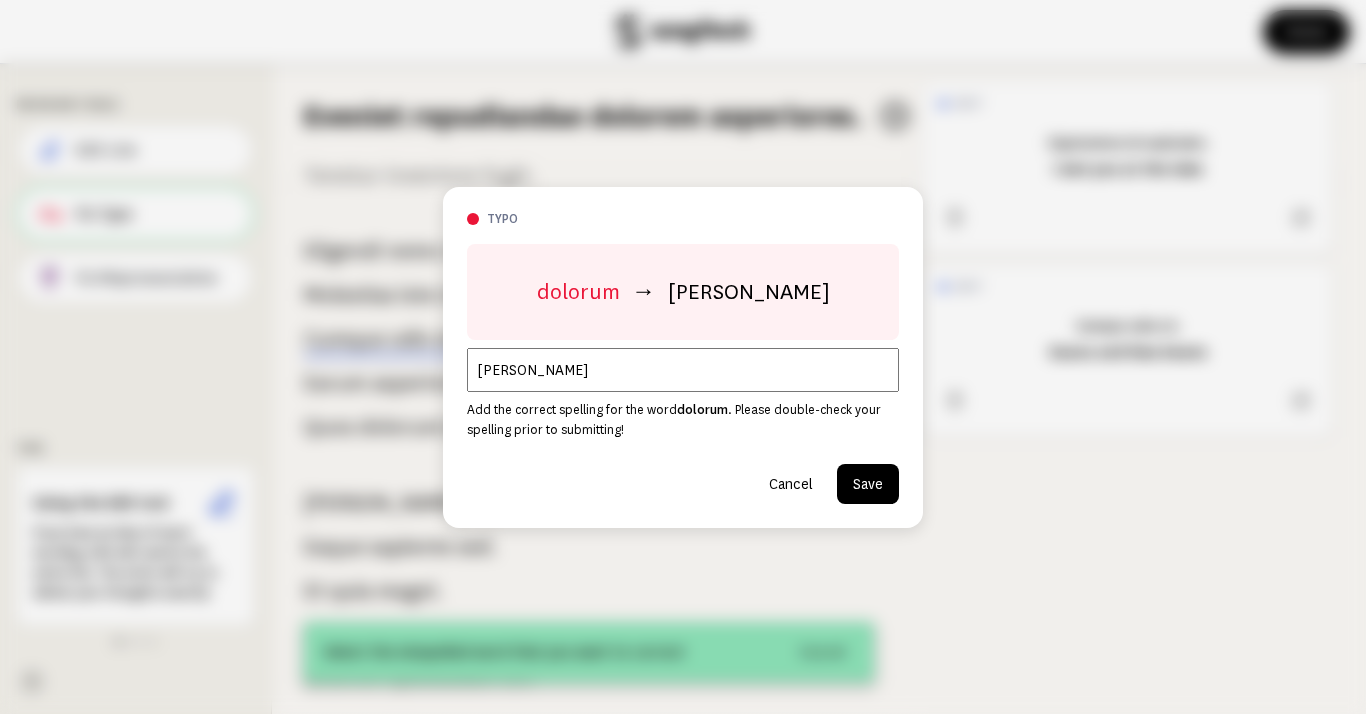 type on "Dolores" 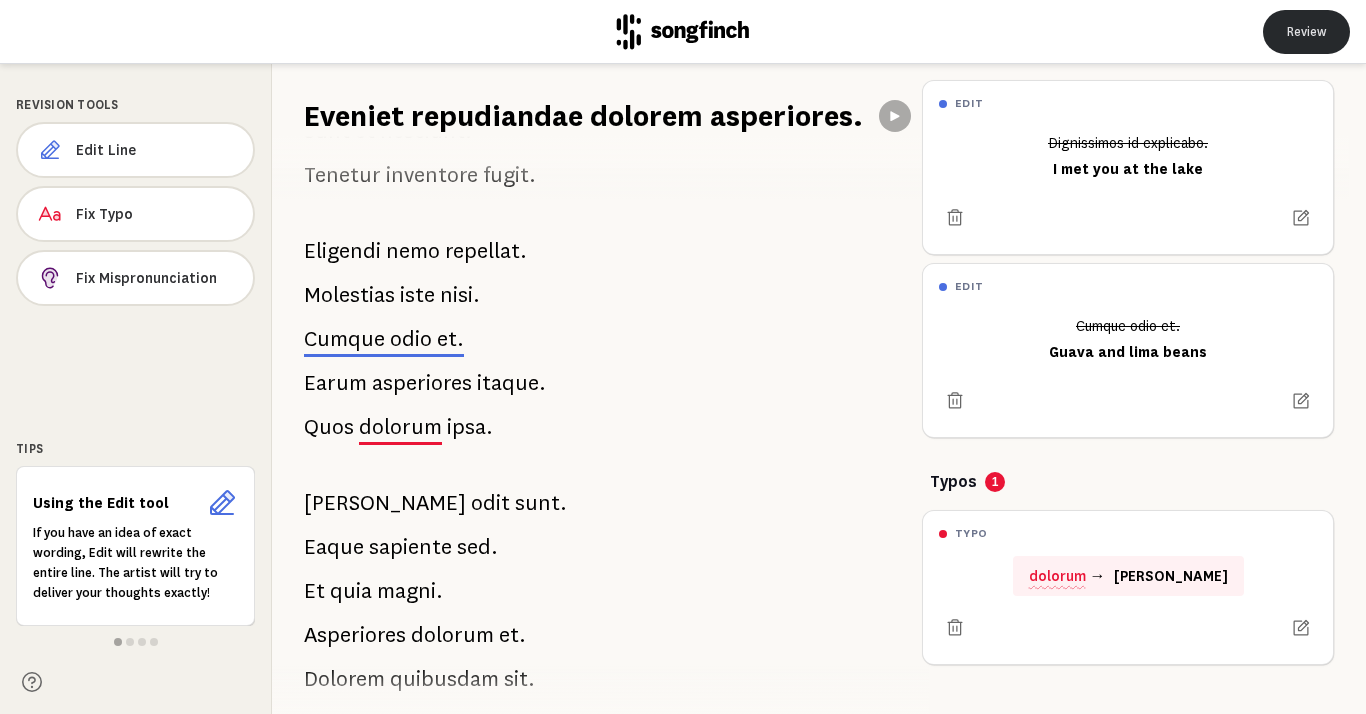click on "Review" at bounding box center (1306, 32) 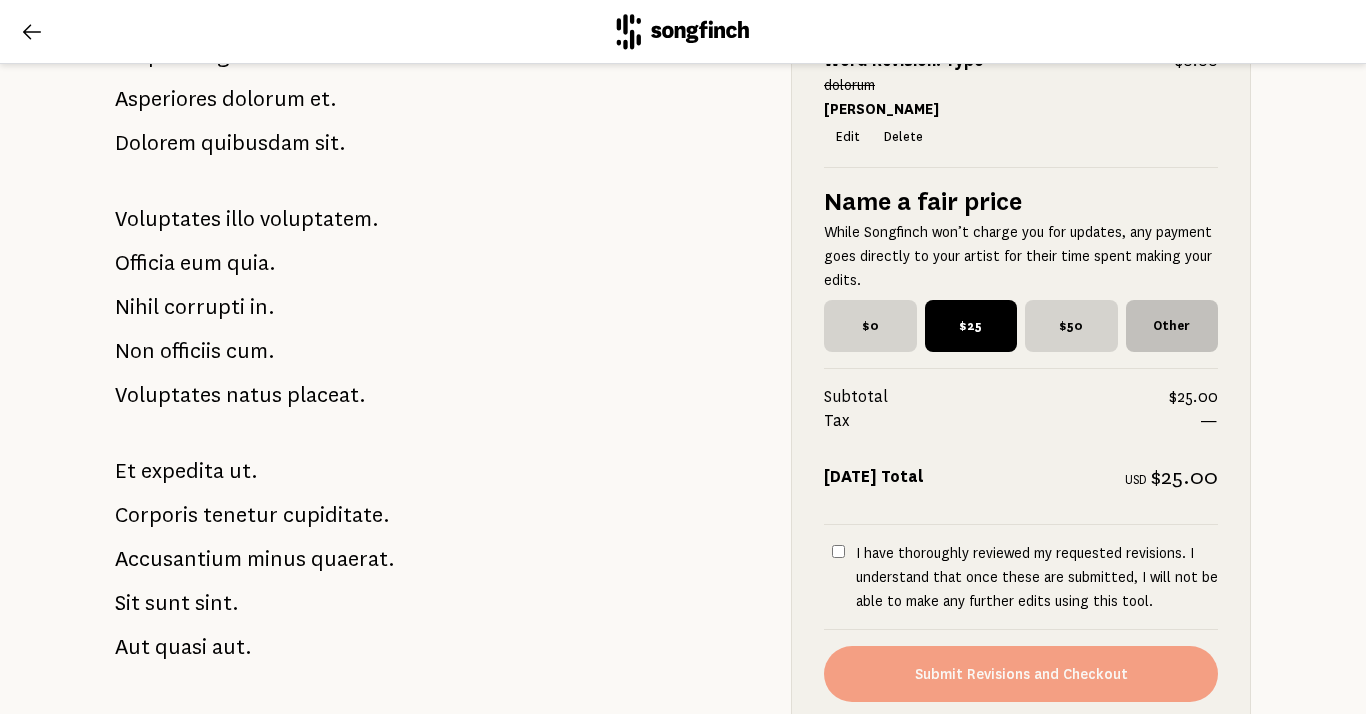 scroll, scrollTop: 1202, scrollLeft: 0, axis: vertical 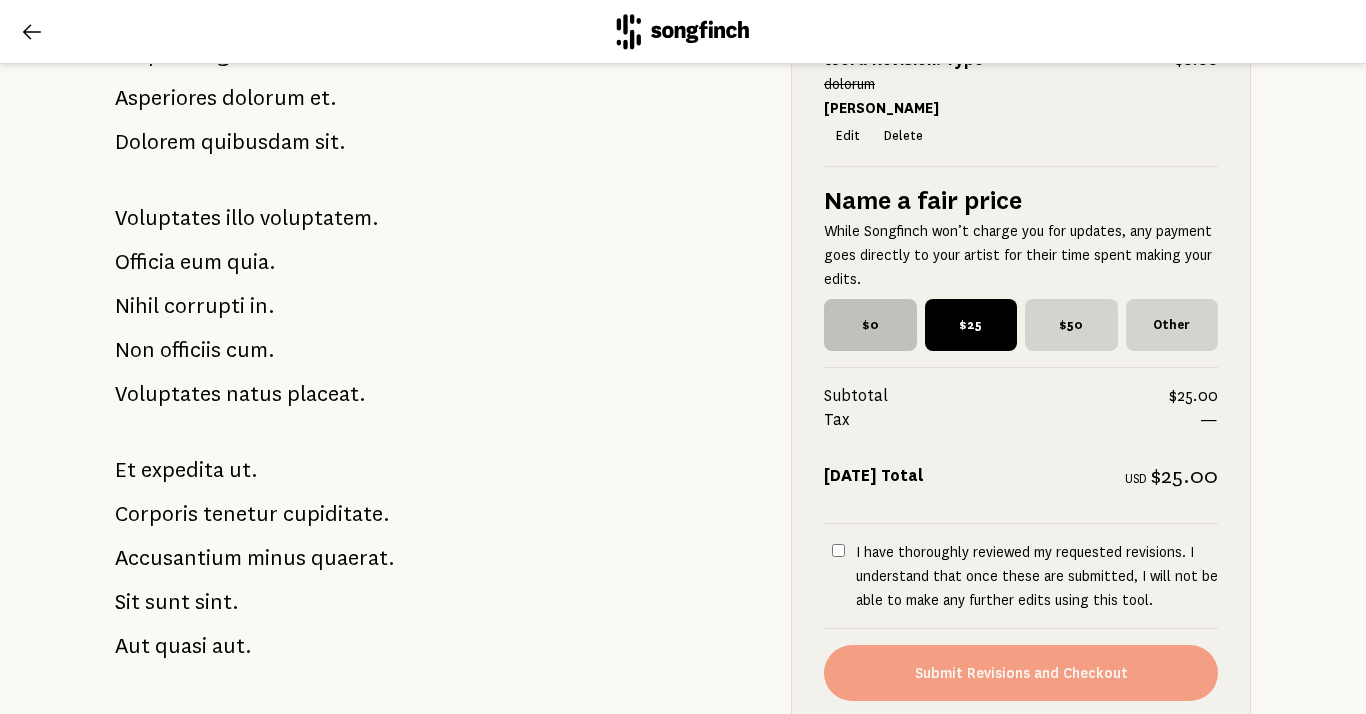 click on "$0" at bounding box center (870, 325) 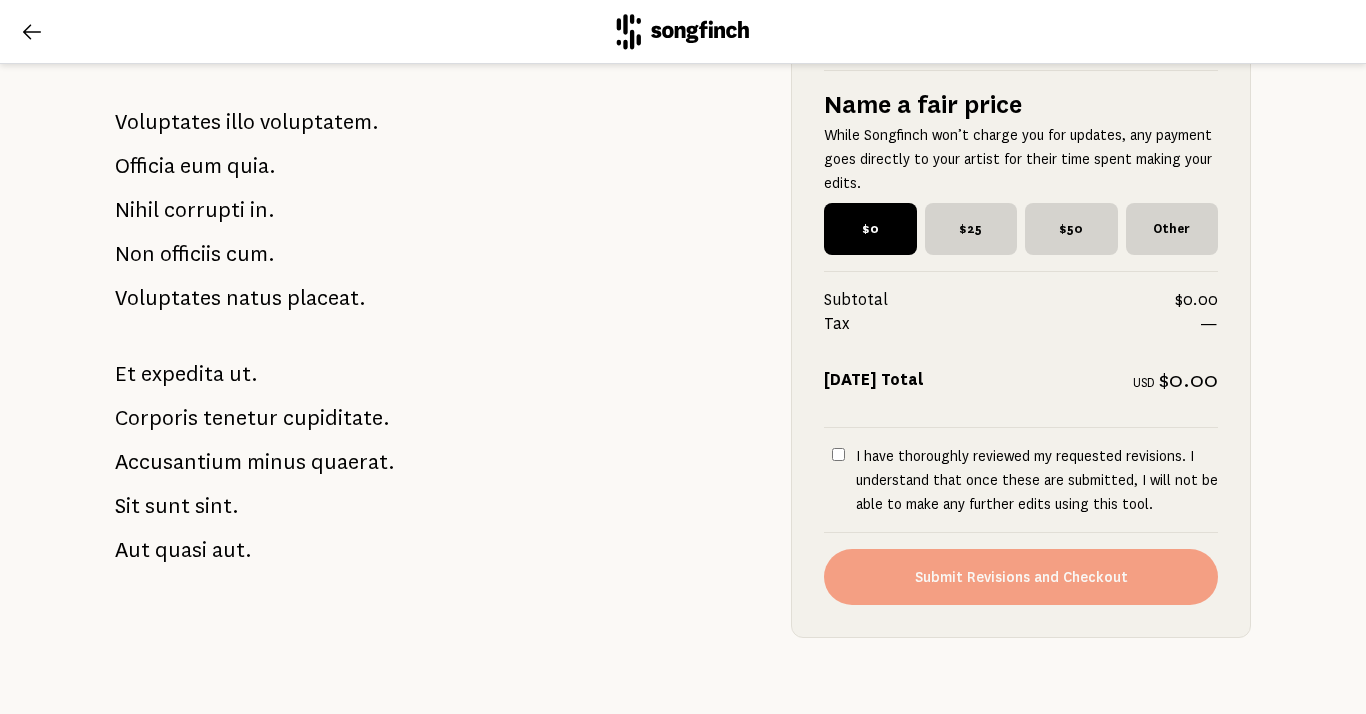 scroll, scrollTop: 1356, scrollLeft: 0, axis: vertical 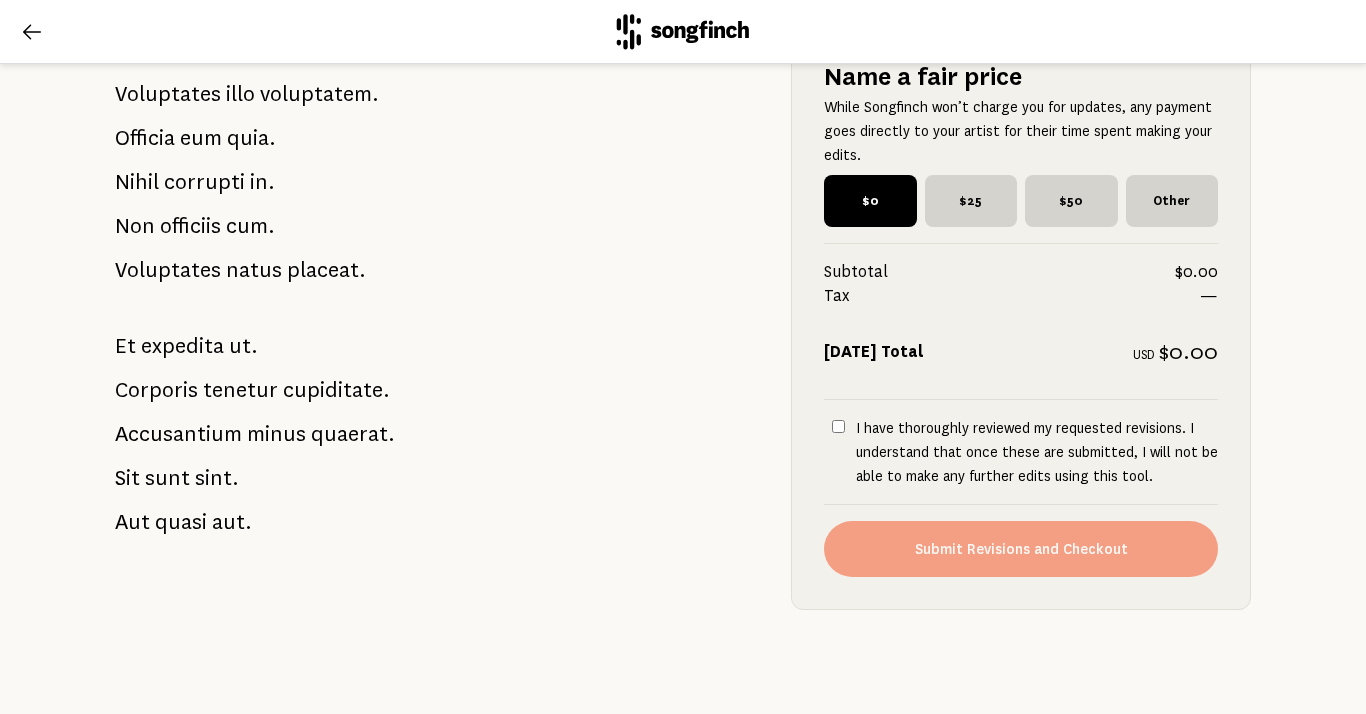 click on "I have thoroughly reviewed my requested revisions. I understand that once these are submitted, I will not be able to make any further edits using this tool." at bounding box center (1037, 452) 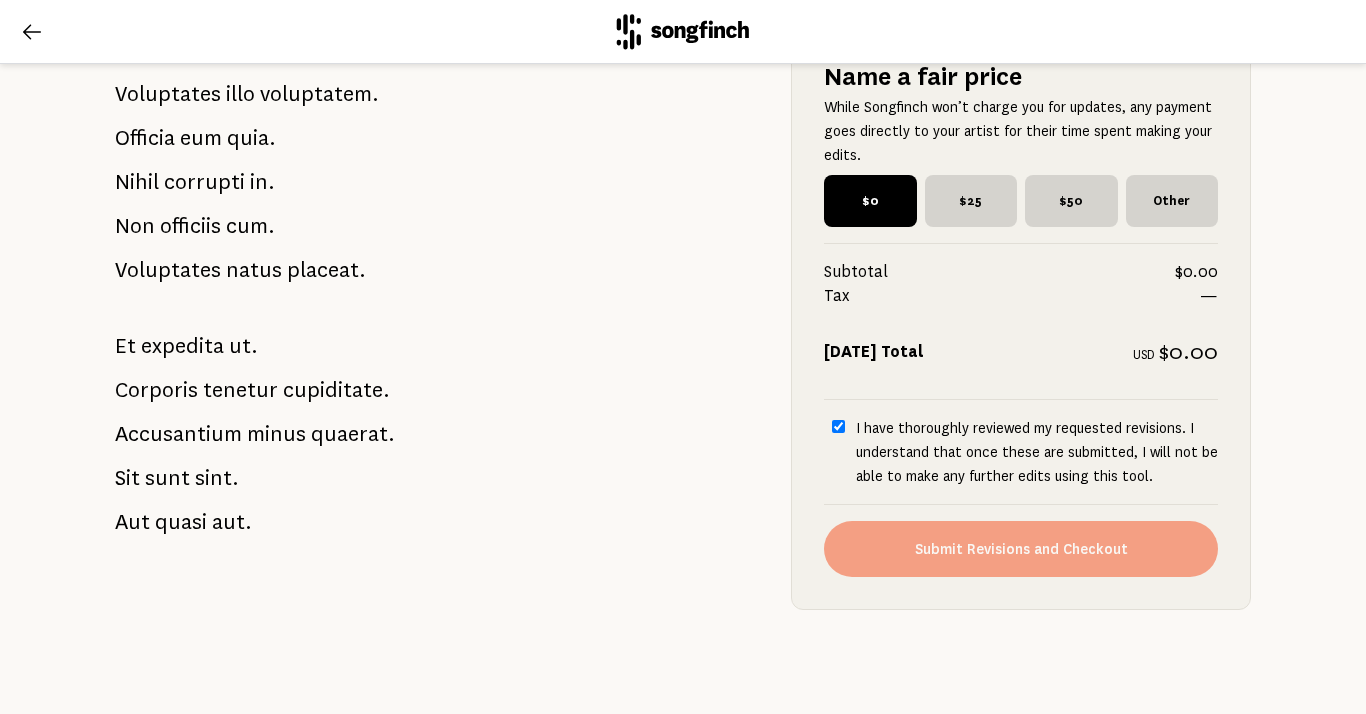 checkbox on "true" 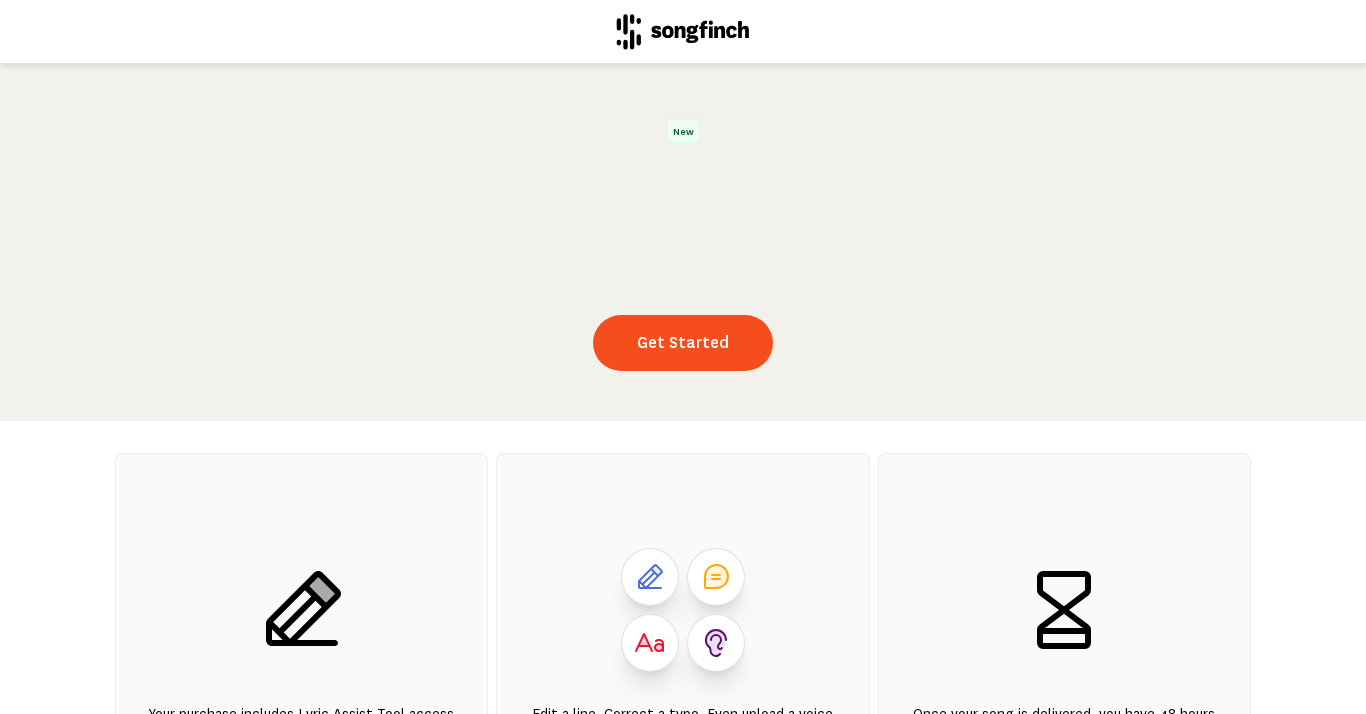 scroll, scrollTop: 0, scrollLeft: 0, axis: both 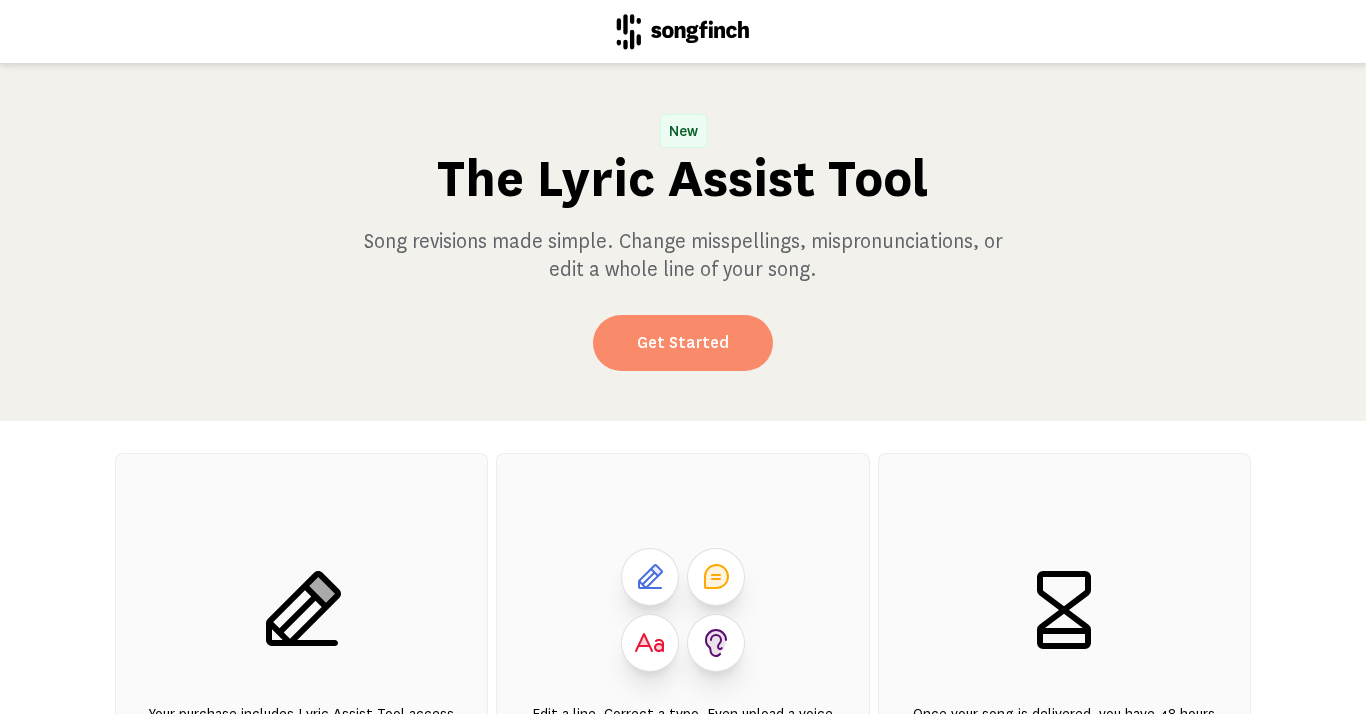 click on "Get Started" at bounding box center (683, 343) 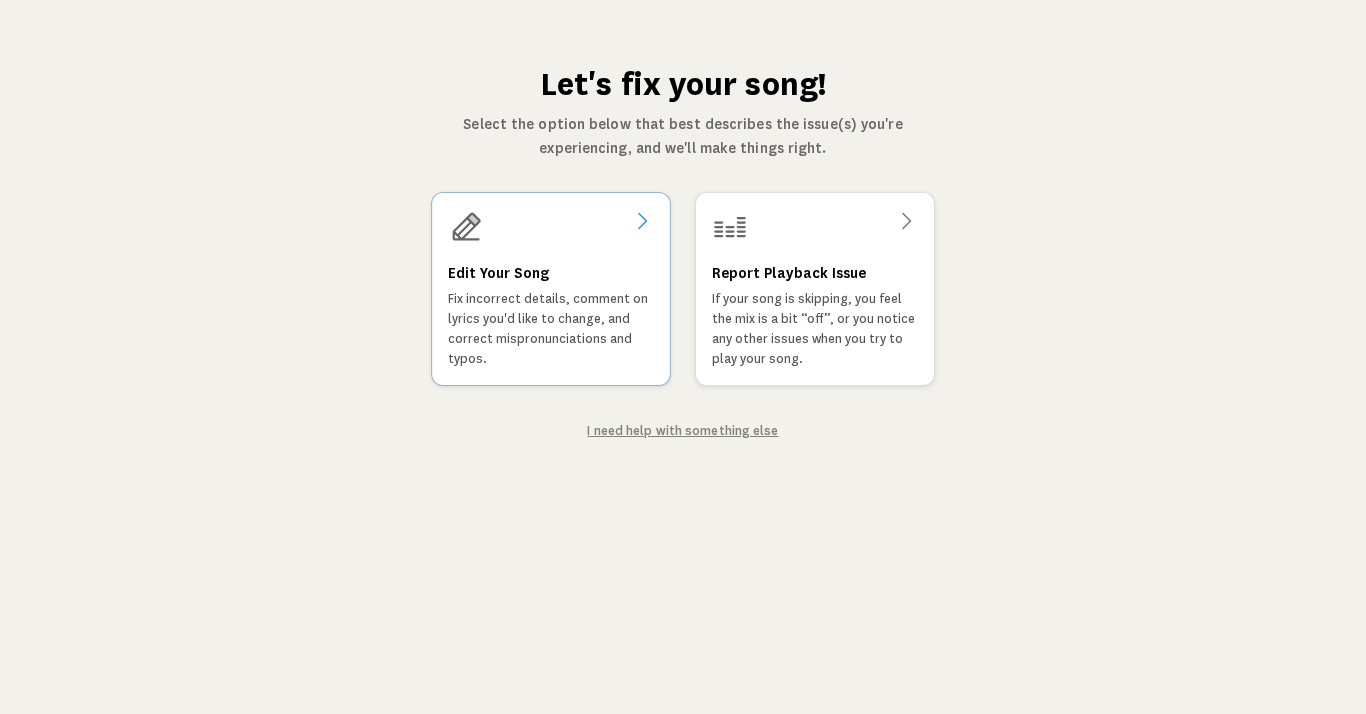 click on "Edit Your Song" at bounding box center (498, 273) 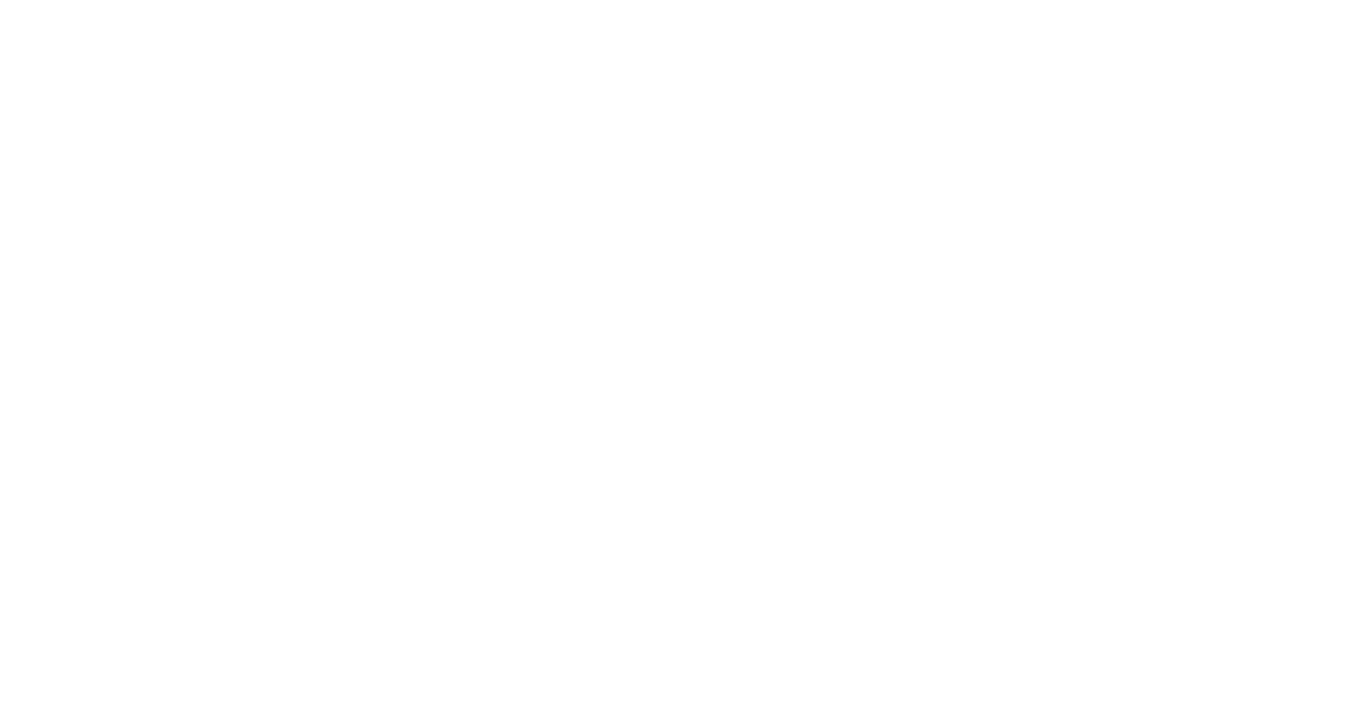 scroll, scrollTop: 0, scrollLeft: 0, axis: both 